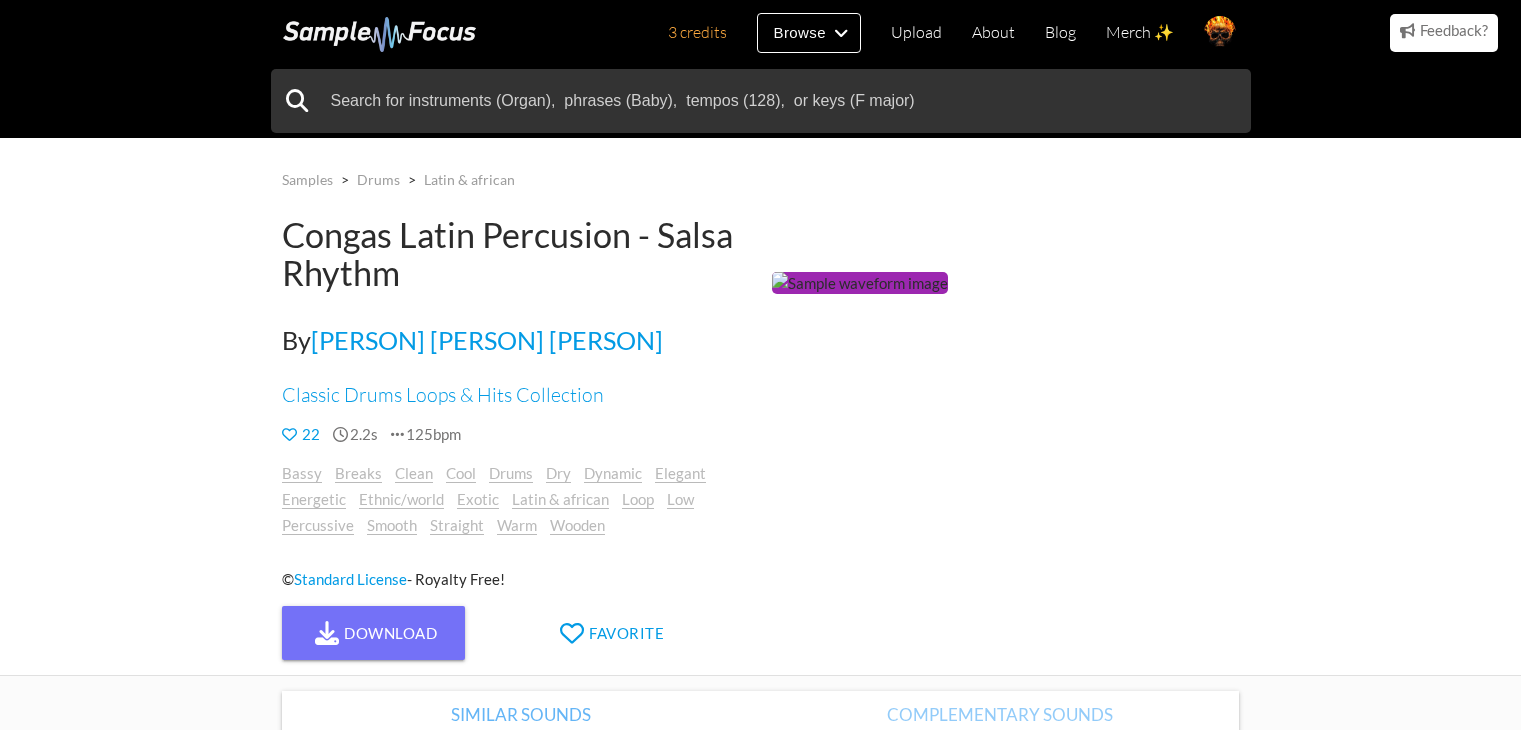 scroll, scrollTop: 0, scrollLeft: 0, axis: both 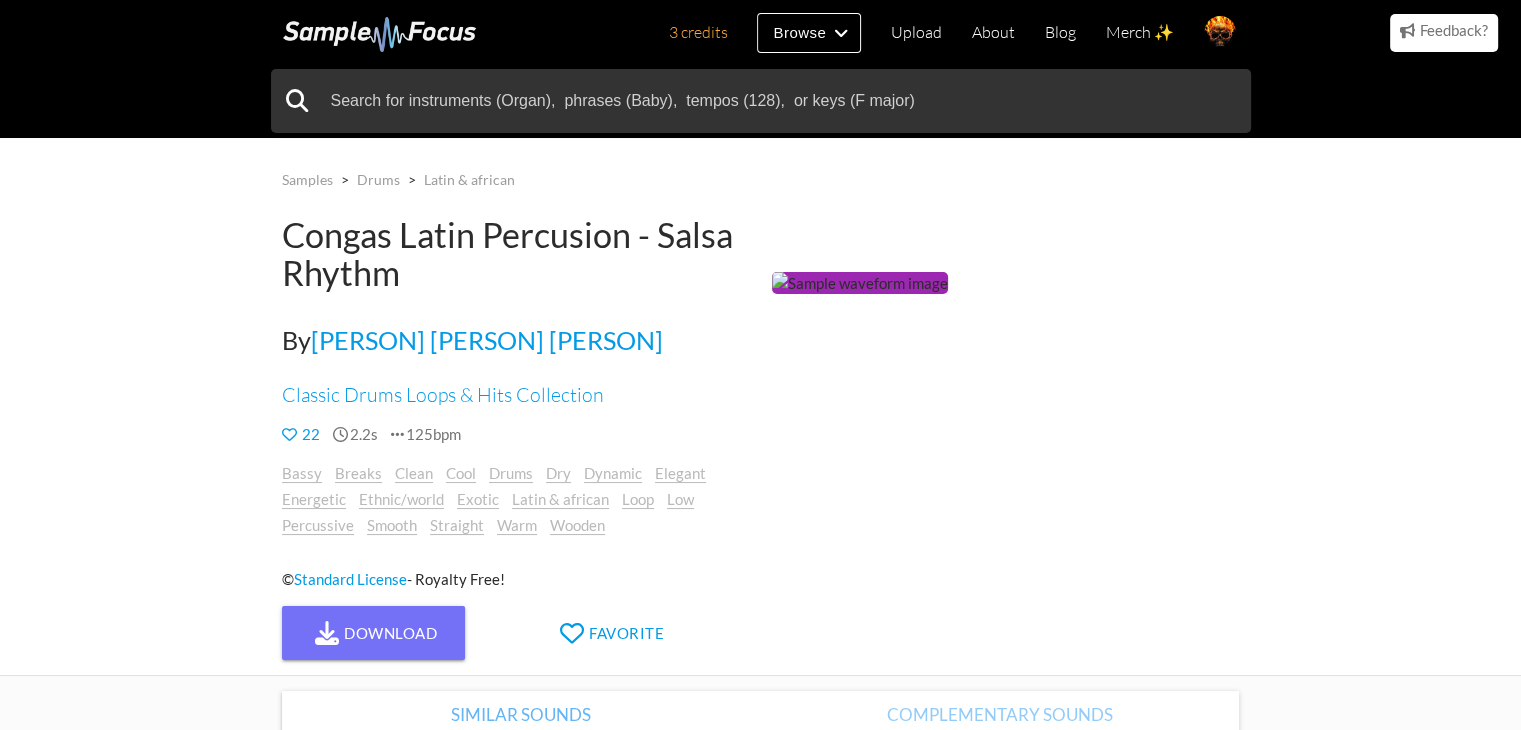 click at bounding box center [860, 283] 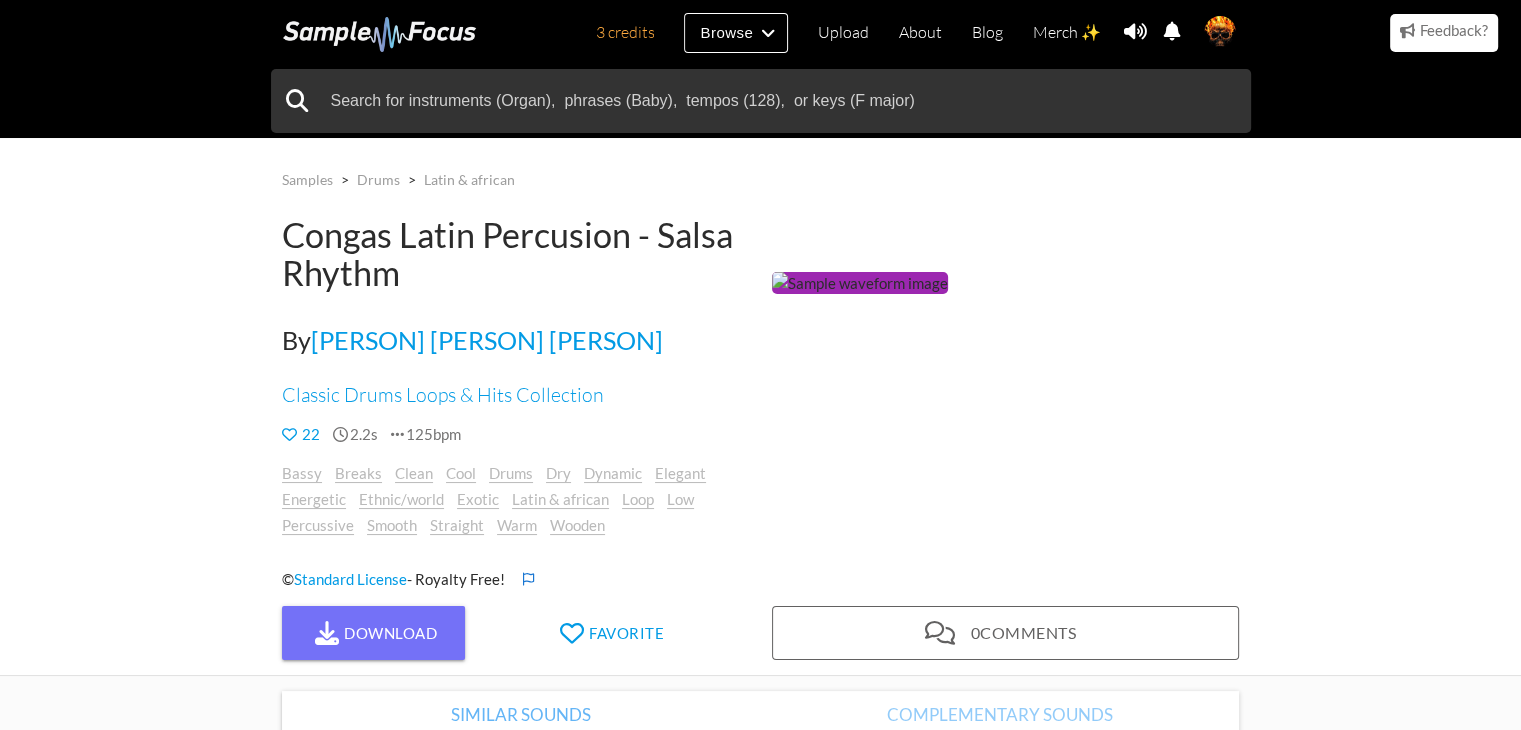 click at bounding box center (860, 283) 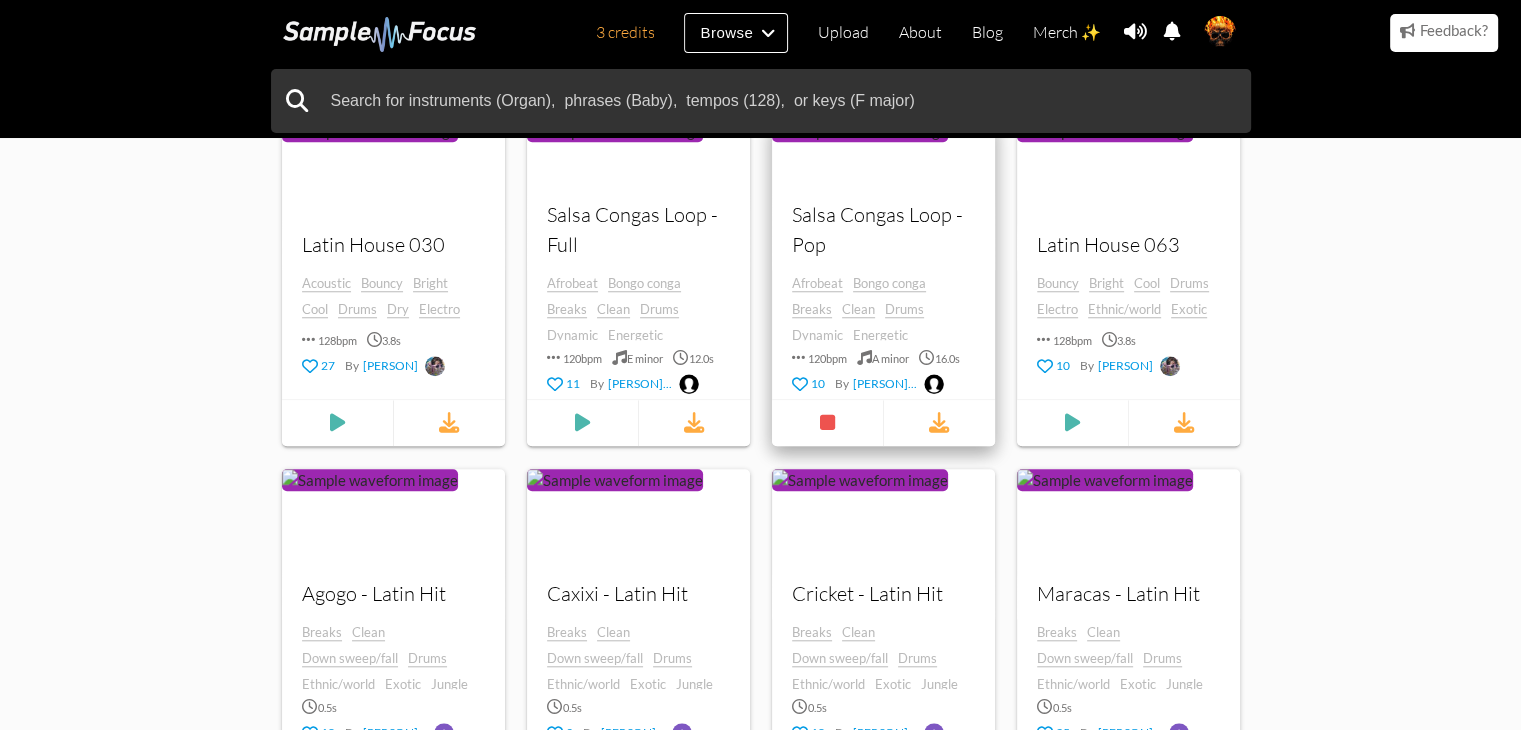 scroll, scrollTop: 2000, scrollLeft: 0, axis: vertical 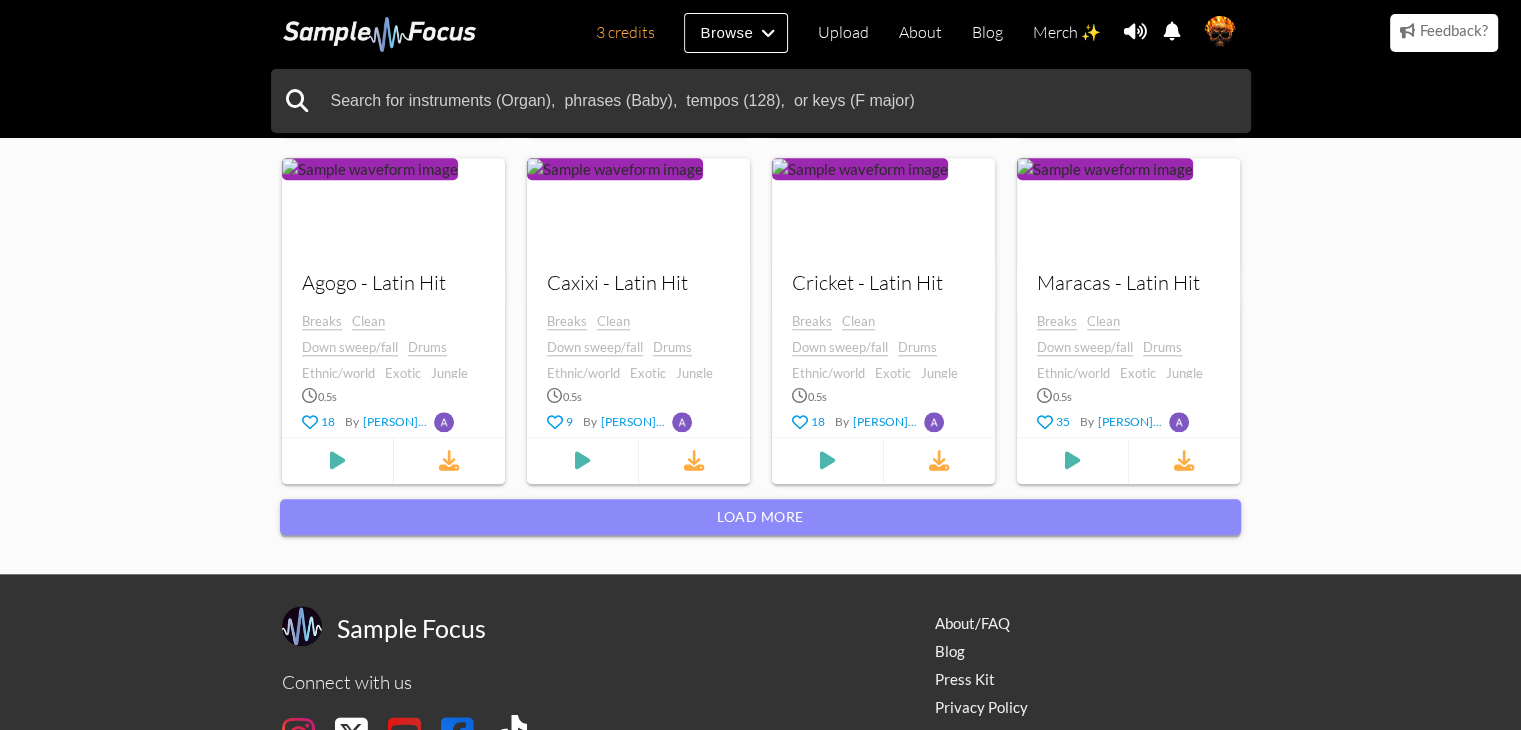 click on "Load more" at bounding box center [760, 517] 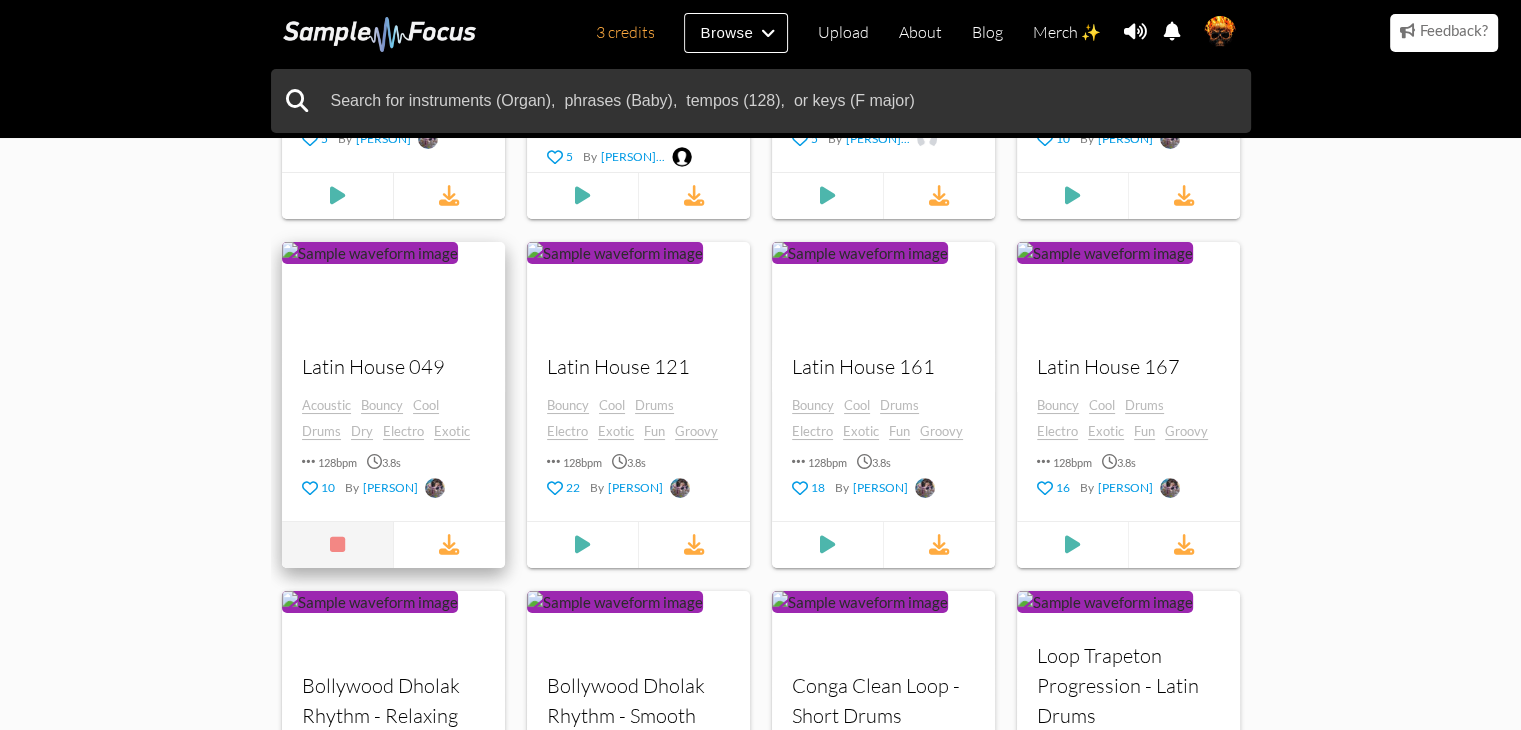 scroll, scrollTop: 7700, scrollLeft: 0, axis: vertical 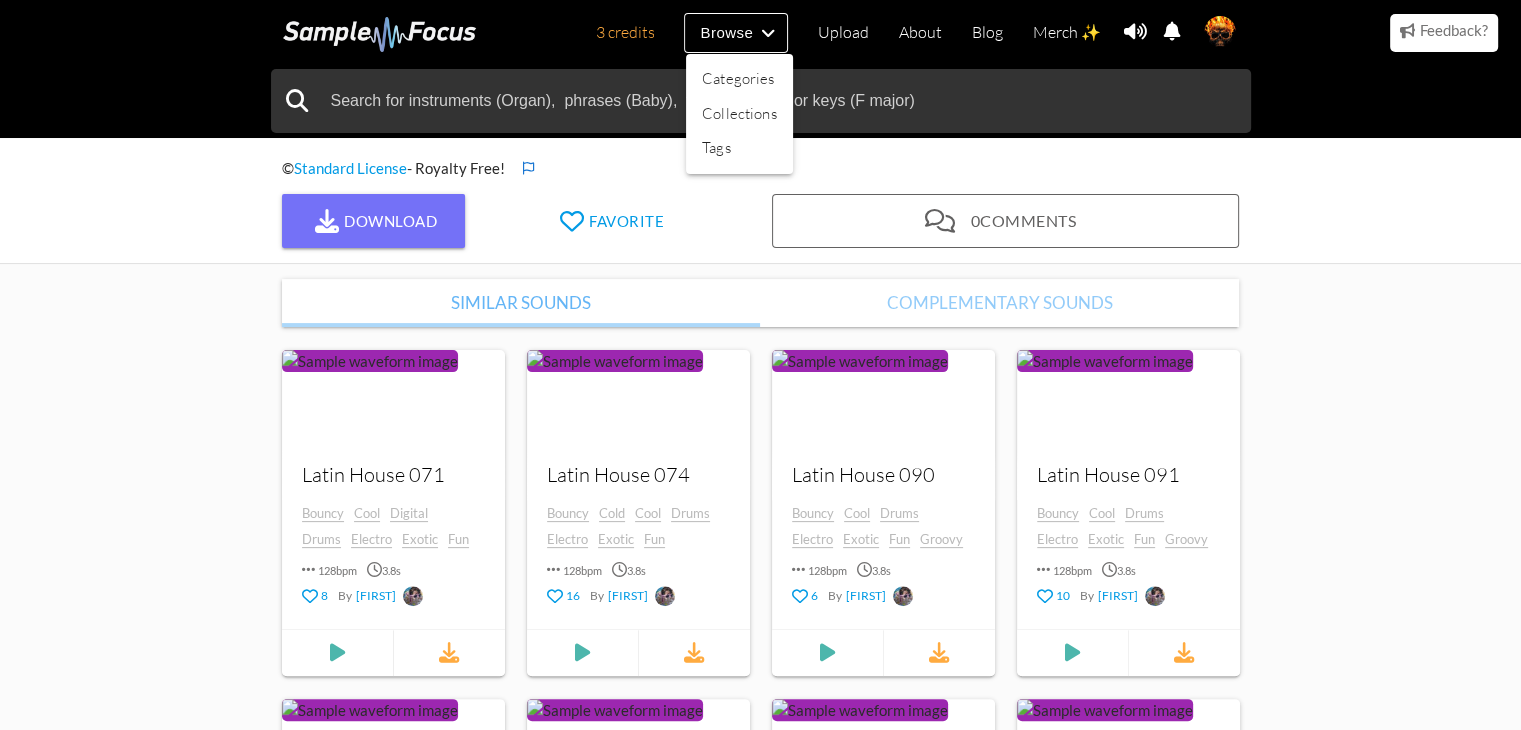 click at bounding box center [760, 365] 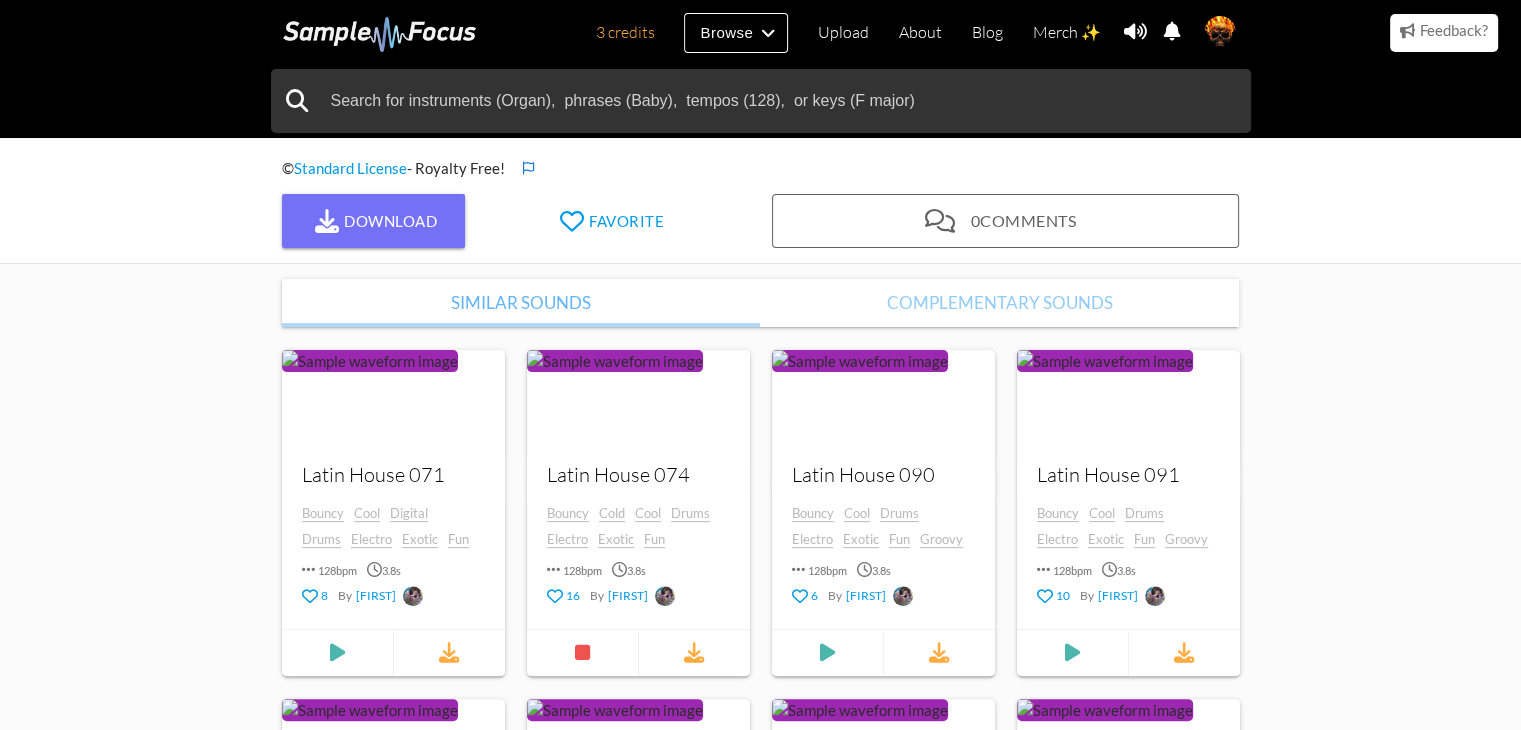 scroll, scrollTop: 0, scrollLeft: 0, axis: both 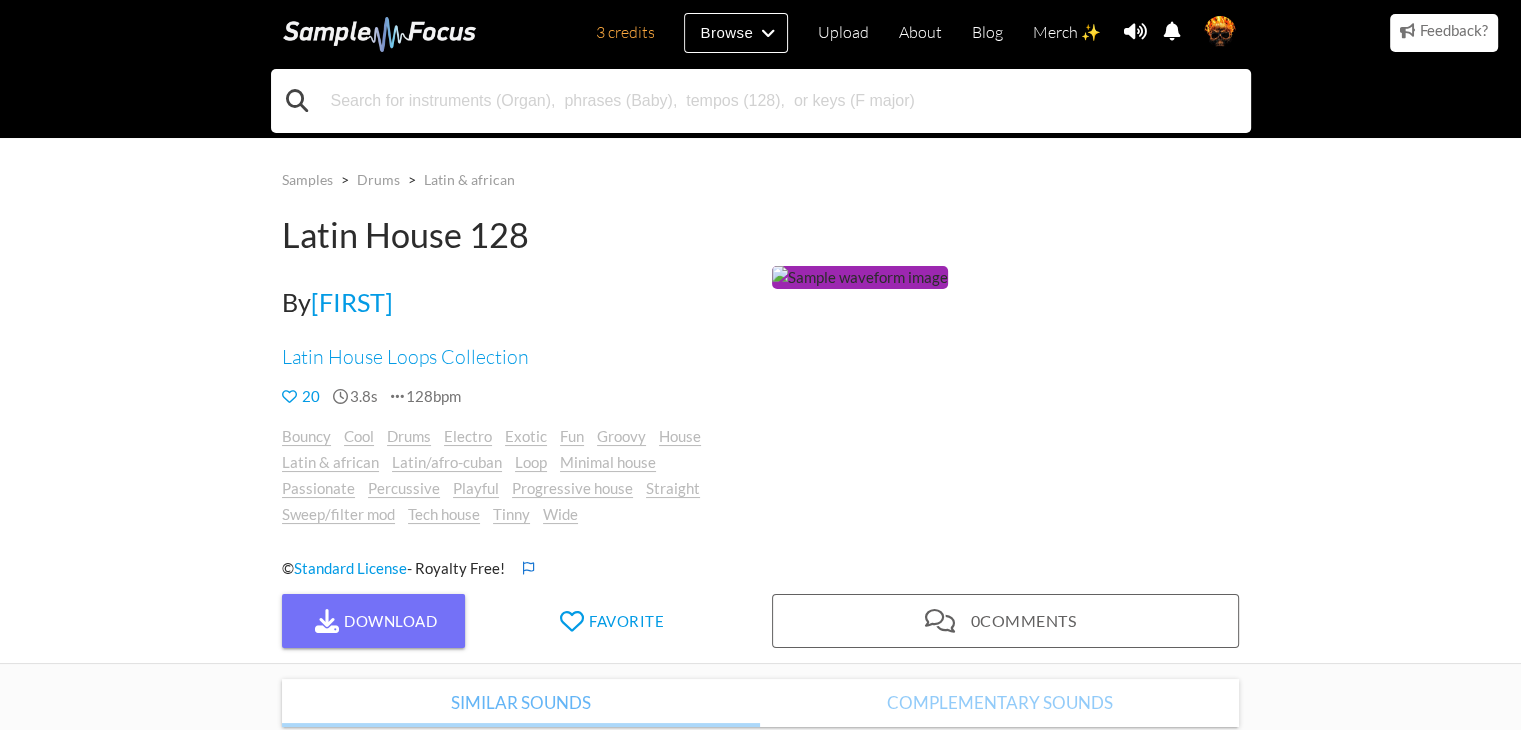 click at bounding box center (761, 101) 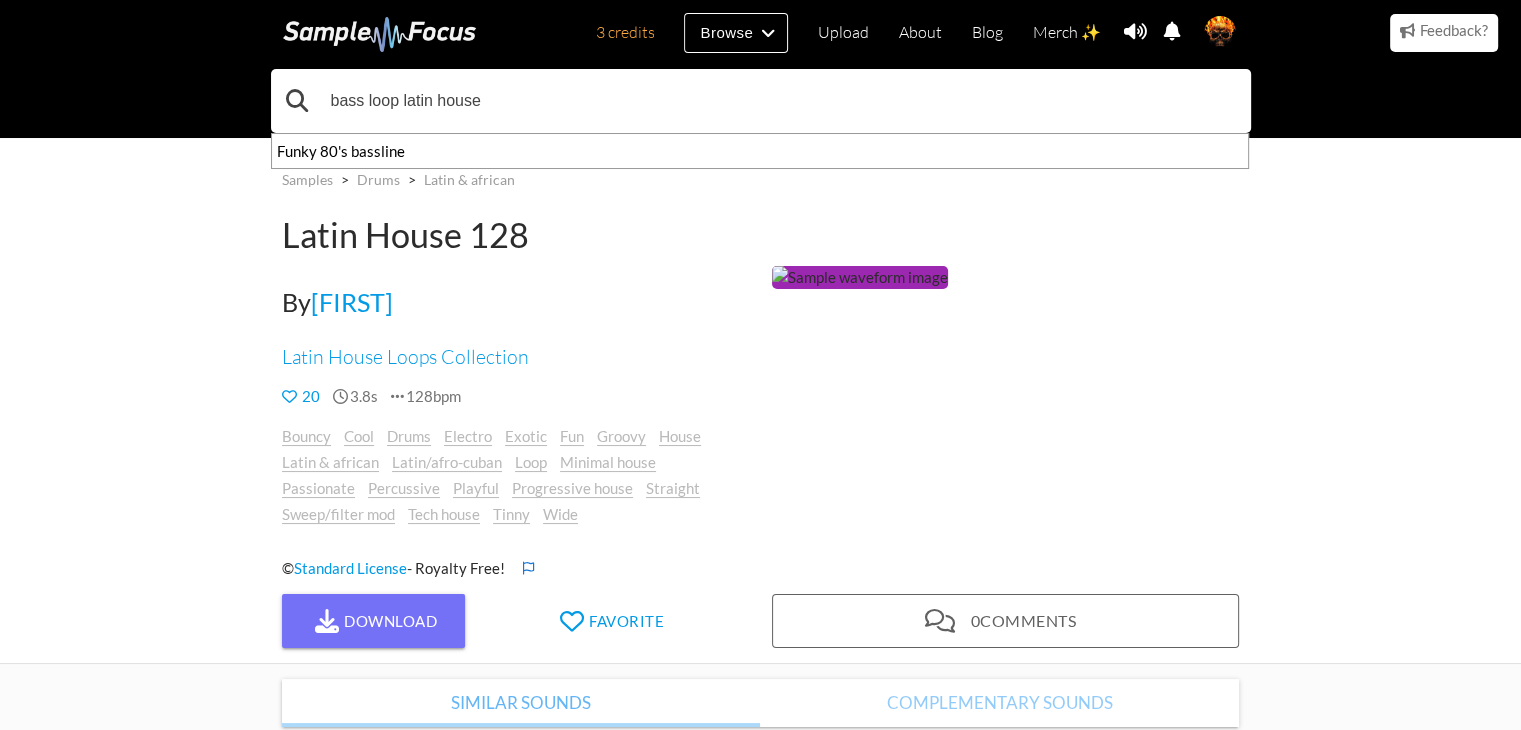 type on "bass loop latin house" 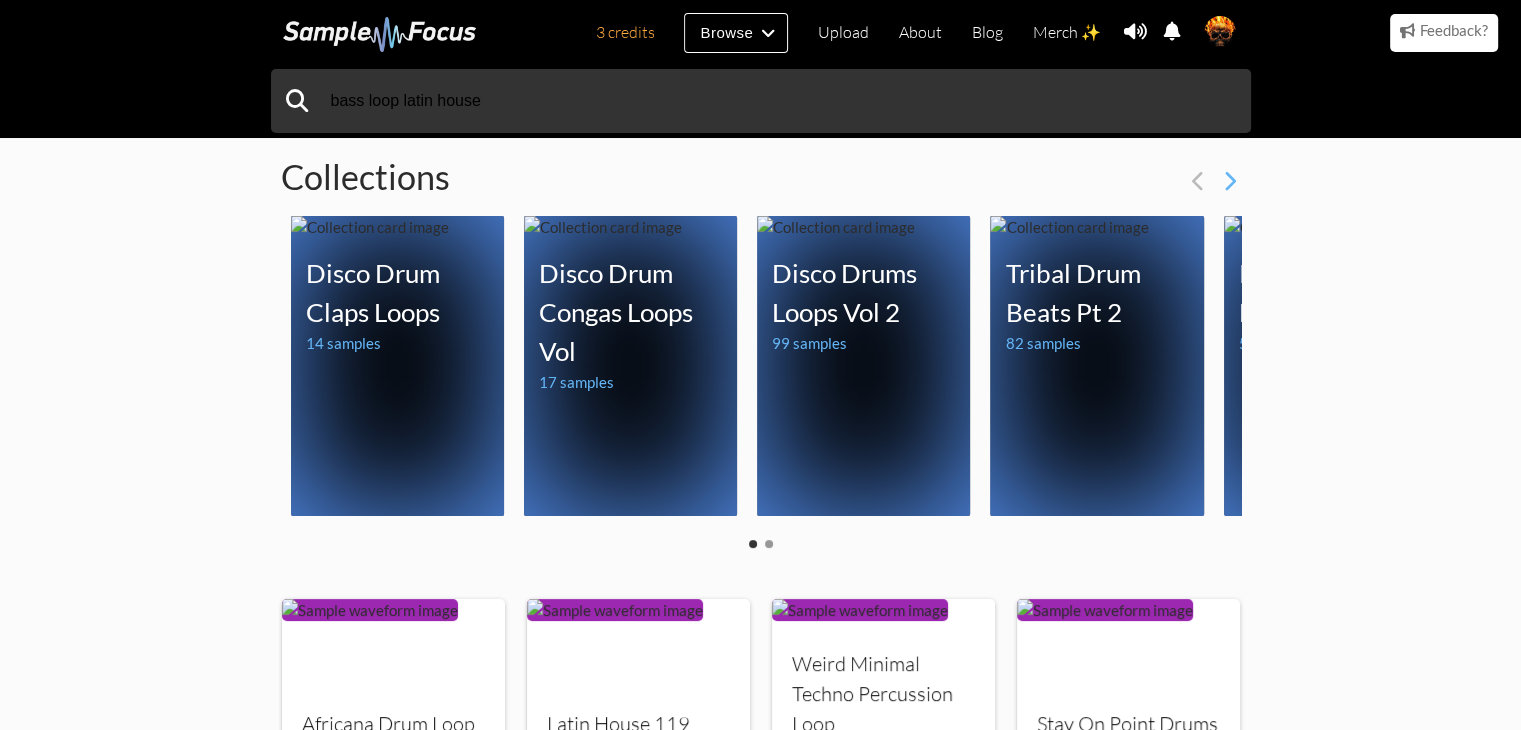 scroll, scrollTop: 0, scrollLeft: 0, axis: both 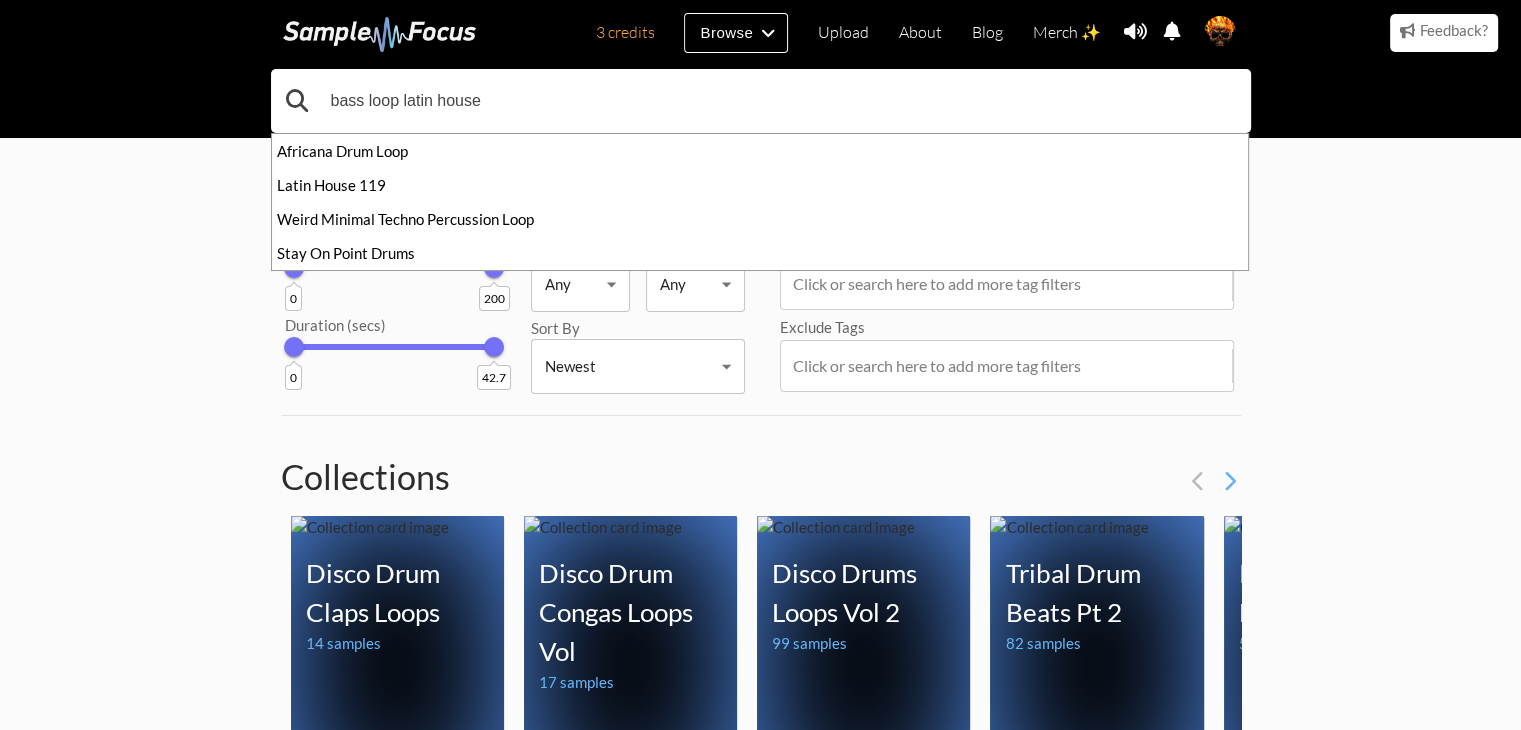 drag, startPoint x: 404, startPoint y: 96, endPoint x: 202, endPoint y: 147, distance: 208.33867 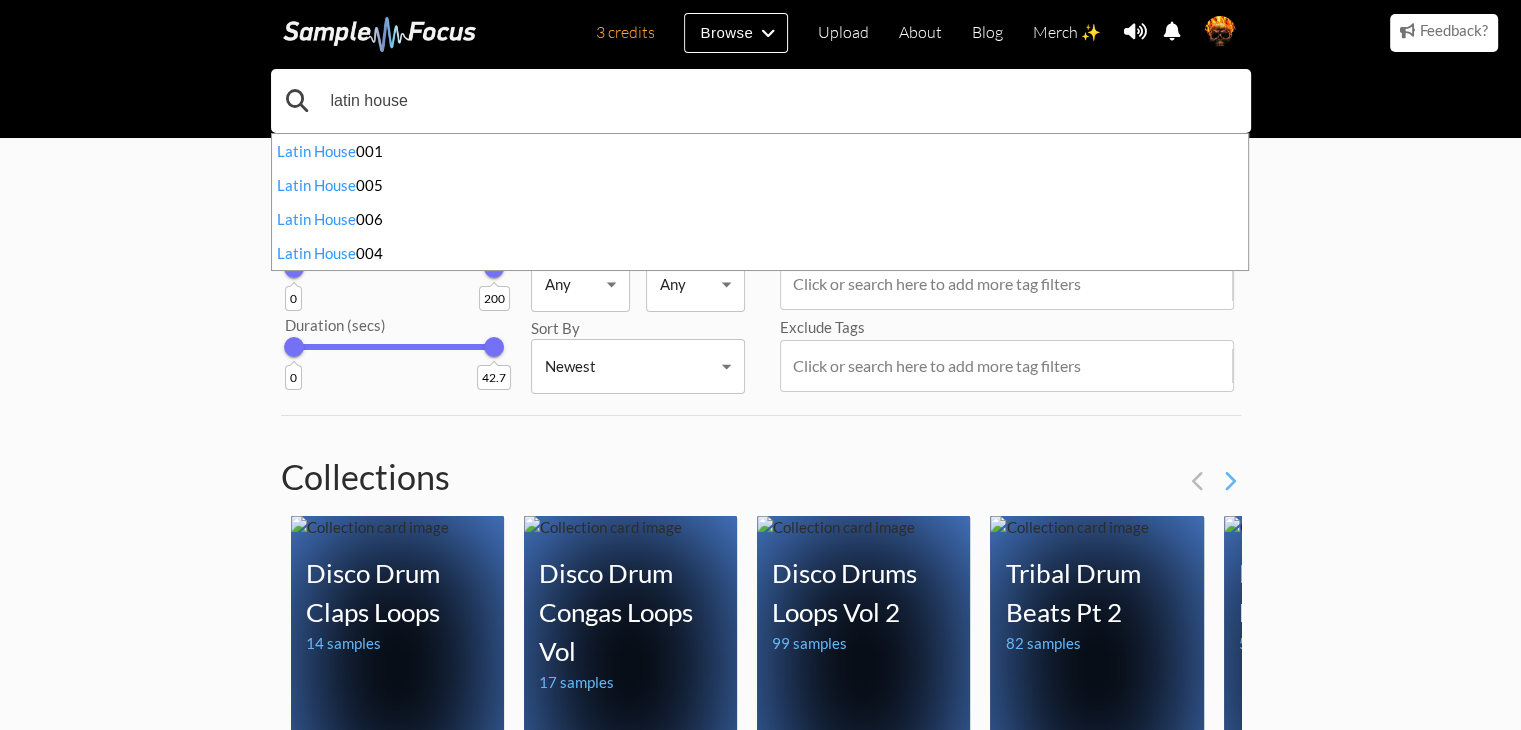 type on "latin house" 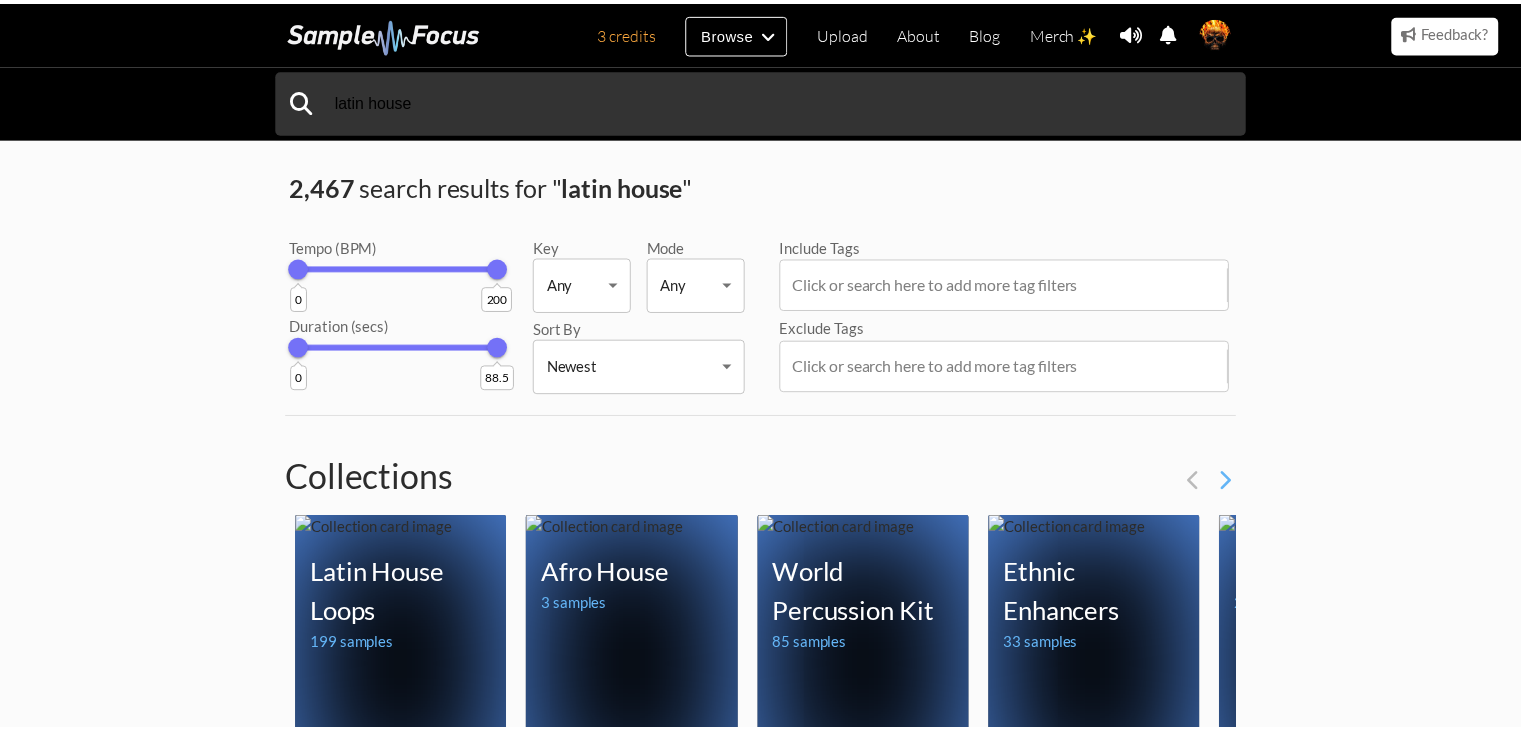 scroll, scrollTop: 0, scrollLeft: 0, axis: both 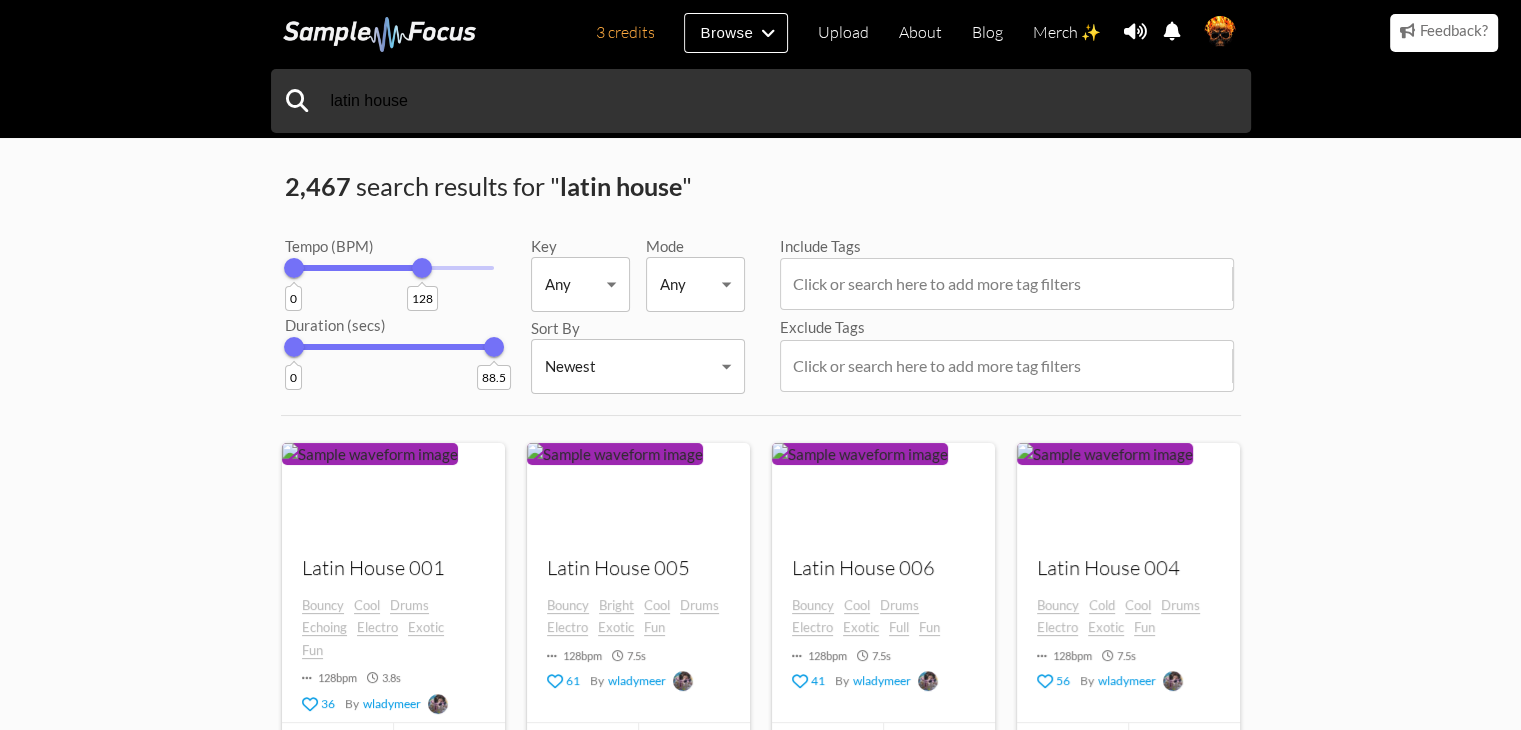 drag, startPoint x: 493, startPoint y: 268, endPoint x: 422, endPoint y: 276, distance: 71.44928 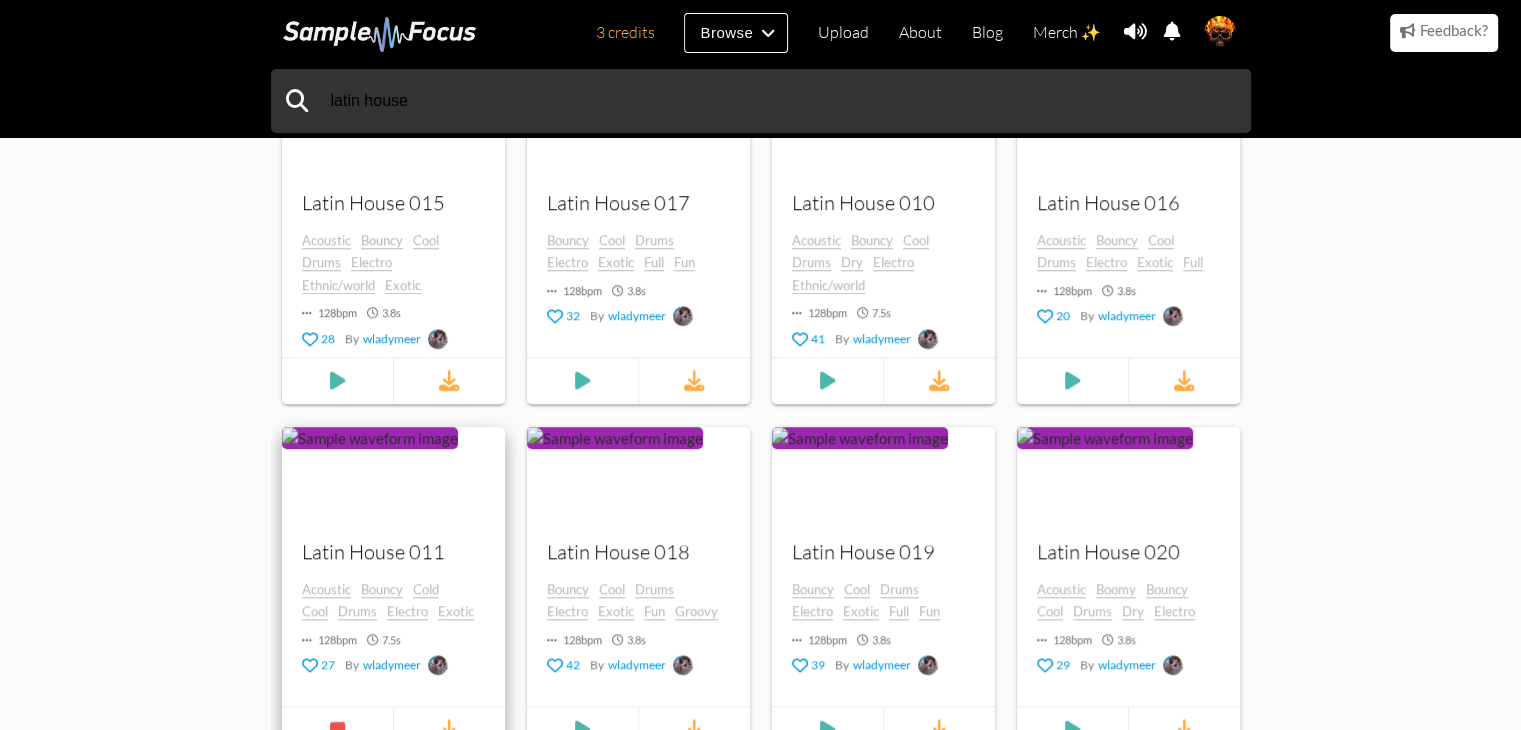 scroll, scrollTop: 1500, scrollLeft: 0, axis: vertical 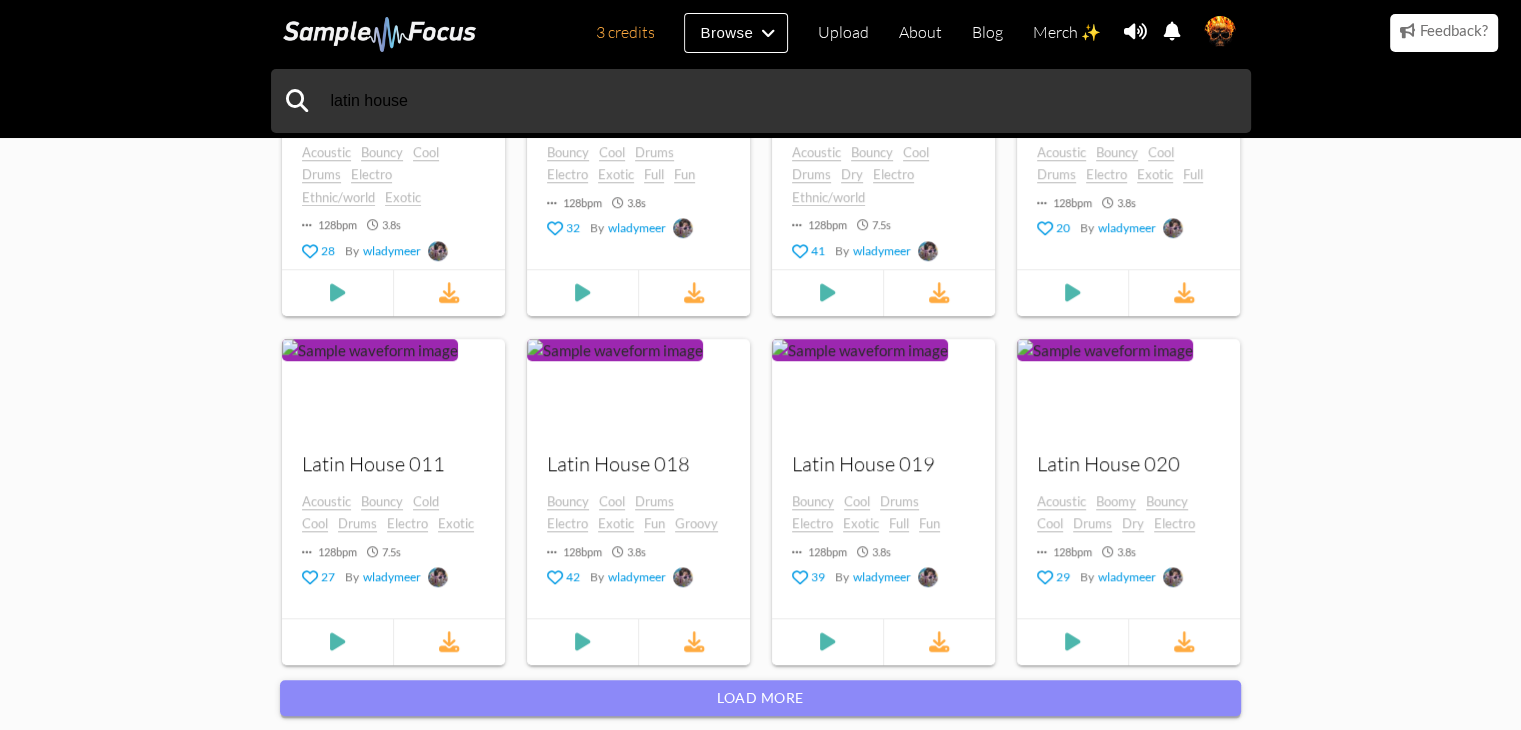 click on "Load more" at bounding box center (760, 698) 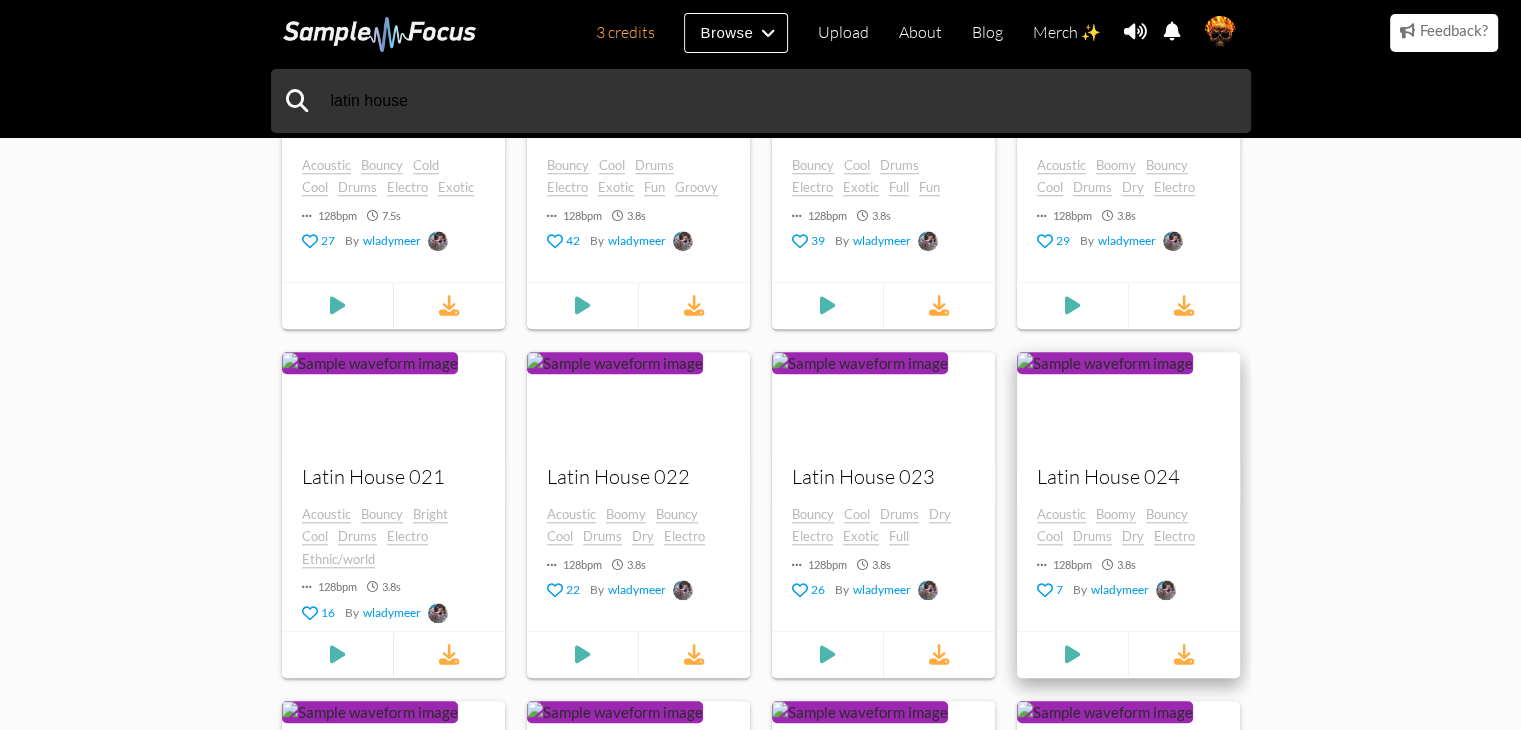 scroll, scrollTop: 2074, scrollLeft: 0, axis: vertical 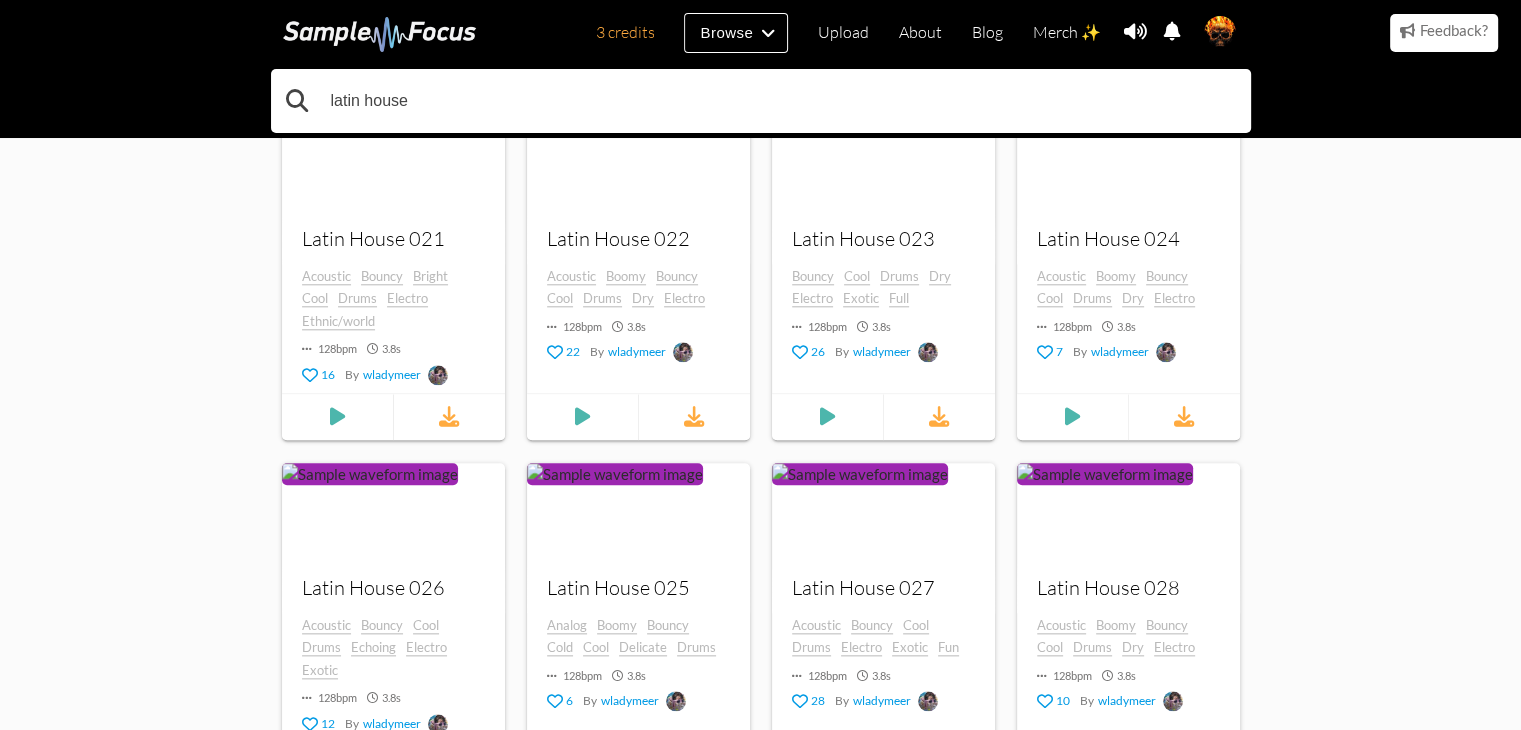 click on "latin house" at bounding box center [761, 101] 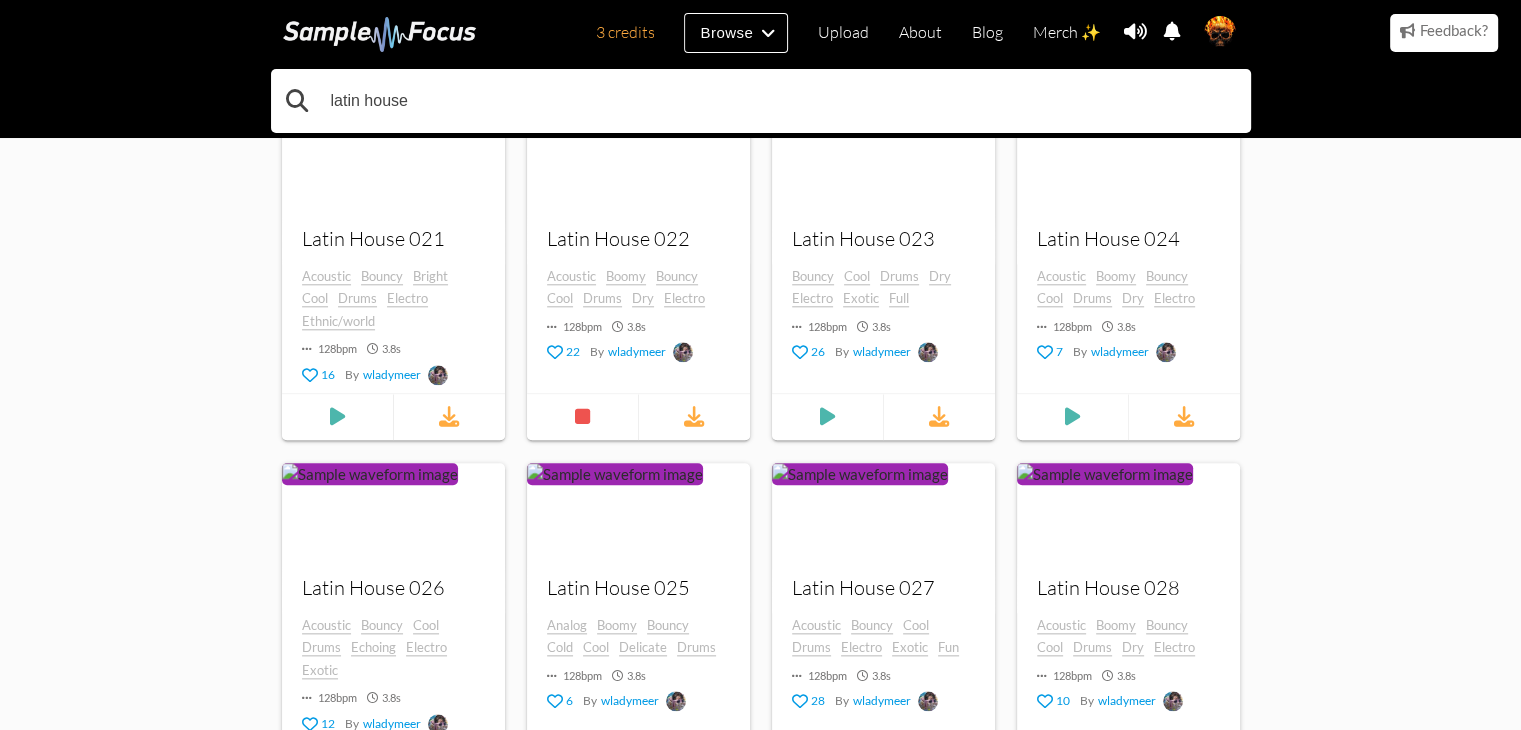 click on "latin house" at bounding box center [761, 101] 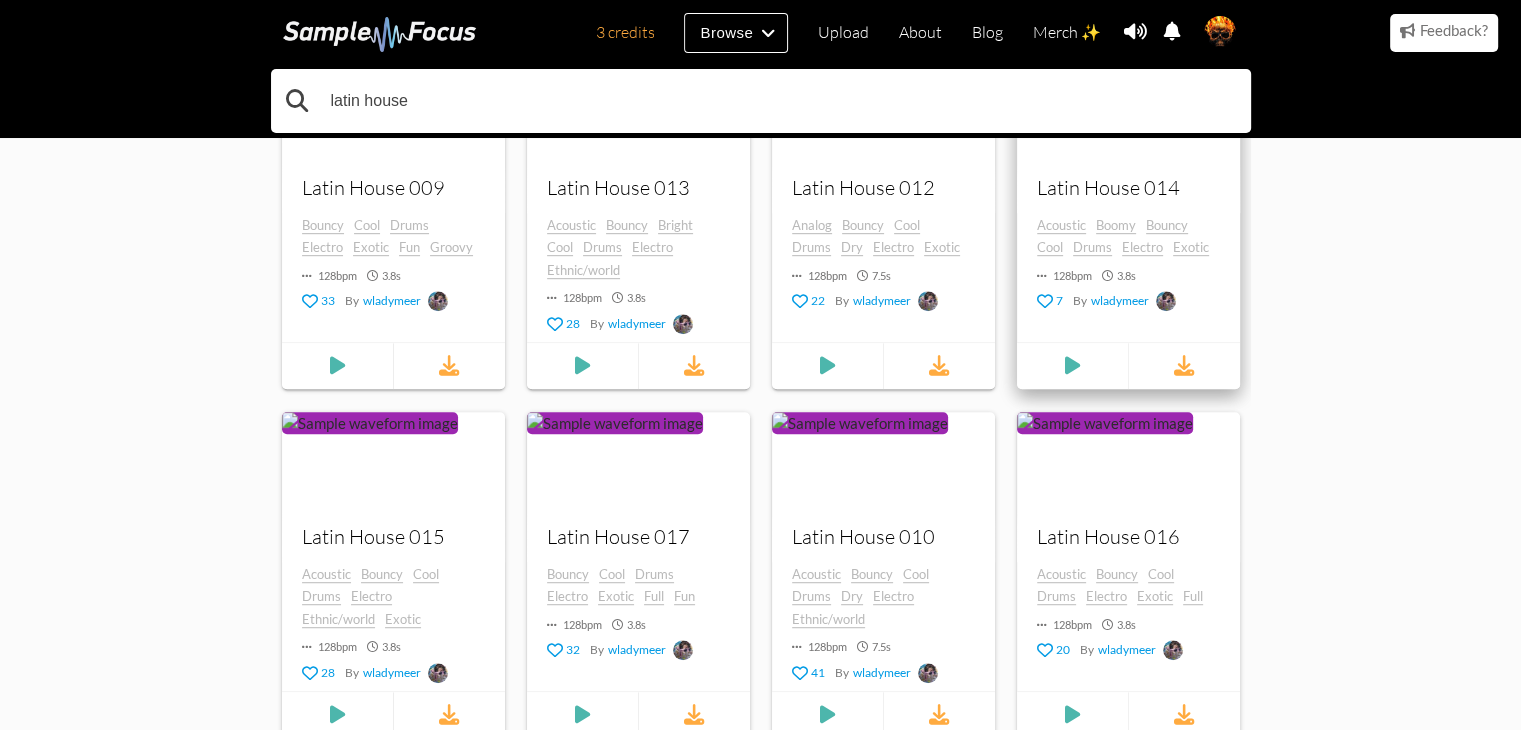 scroll, scrollTop: 1074, scrollLeft: 0, axis: vertical 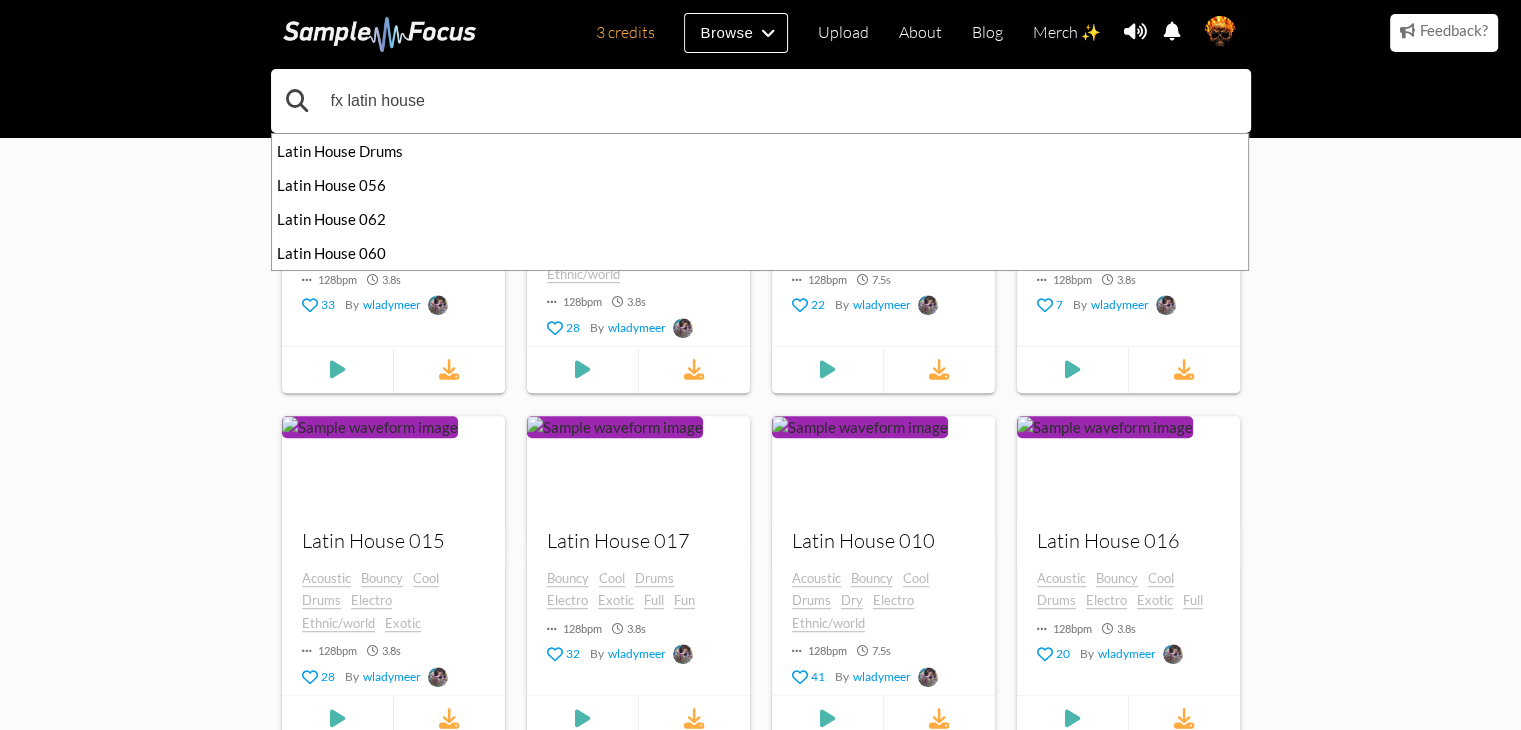 type on "fx latin house" 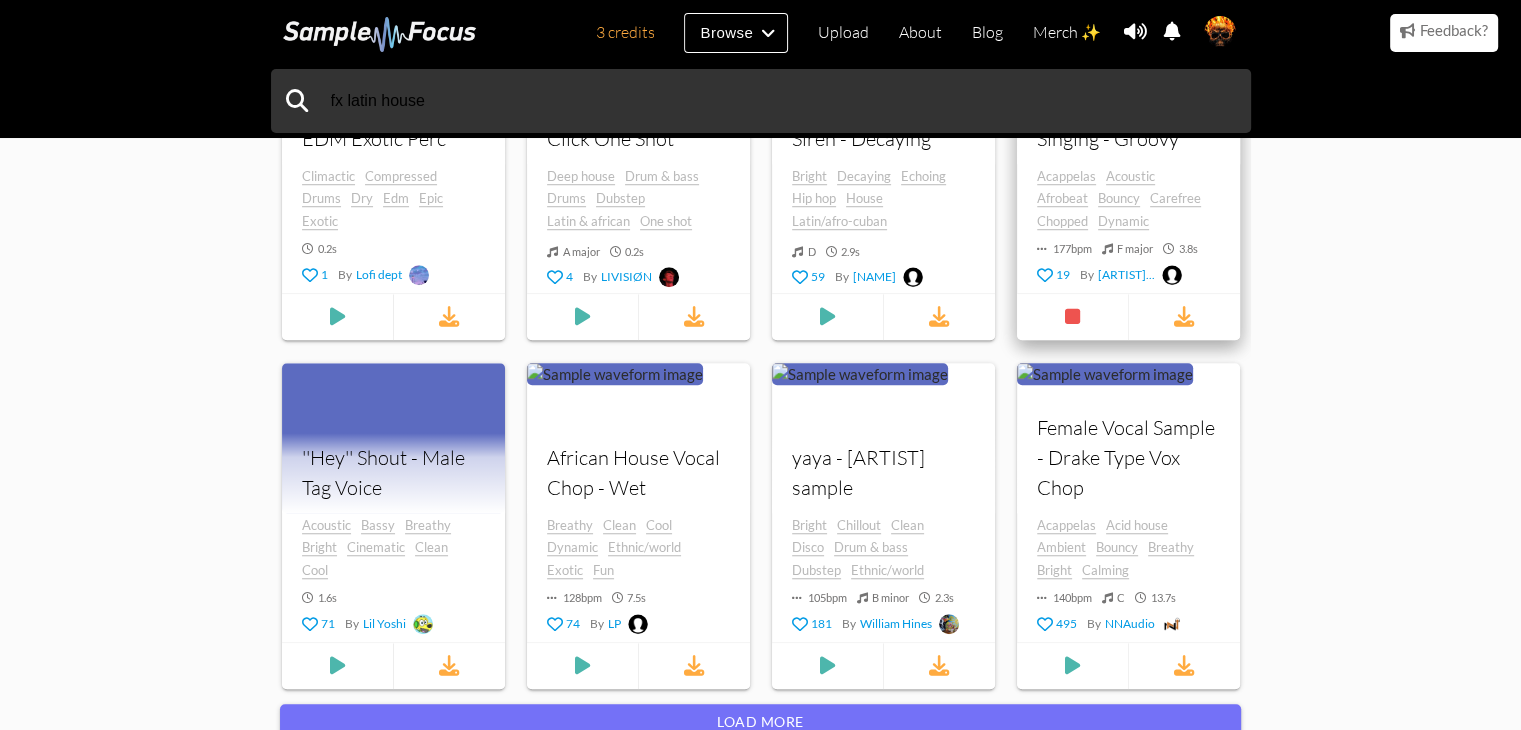 scroll, scrollTop: 1500, scrollLeft: 0, axis: vertical 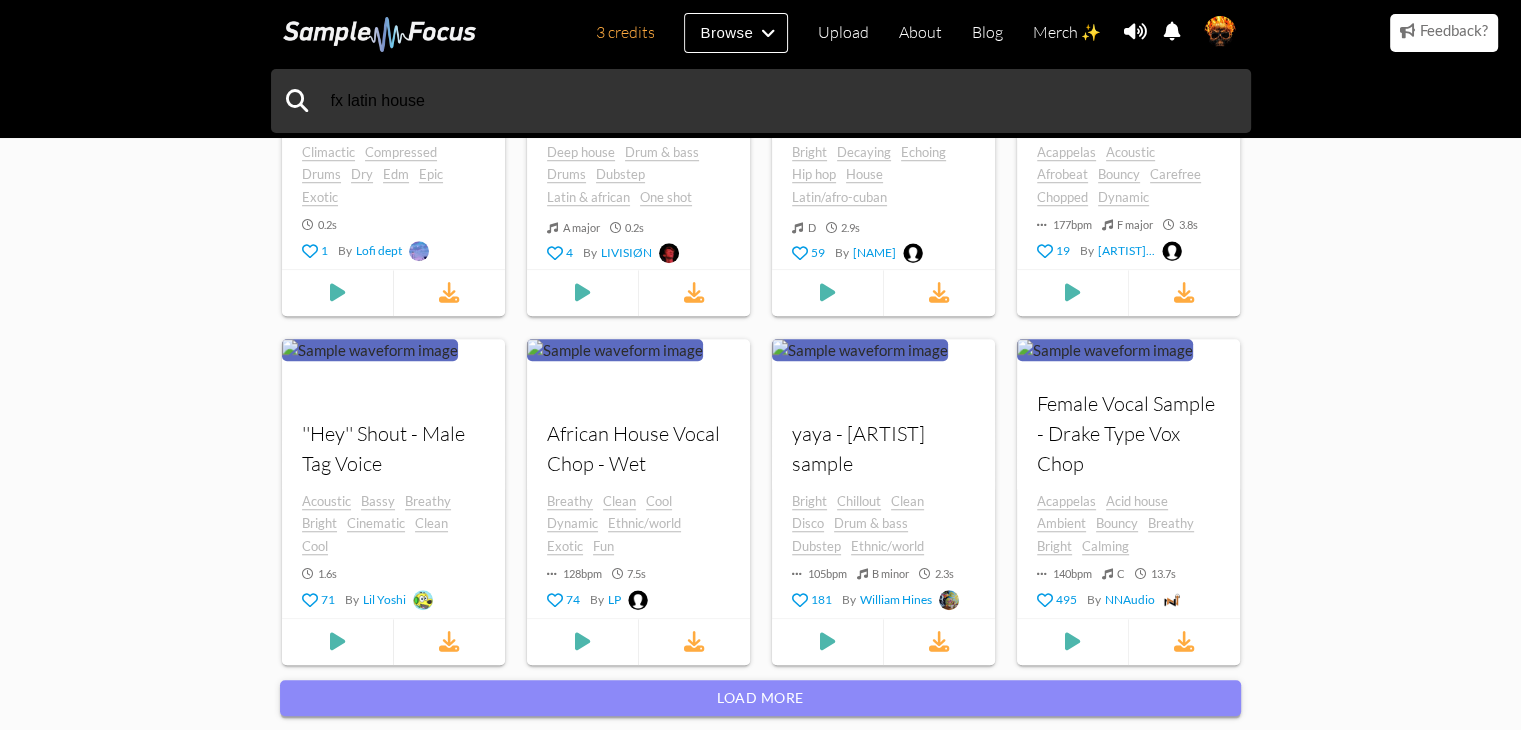 click on "Load more" at bounding box center (760, 698) 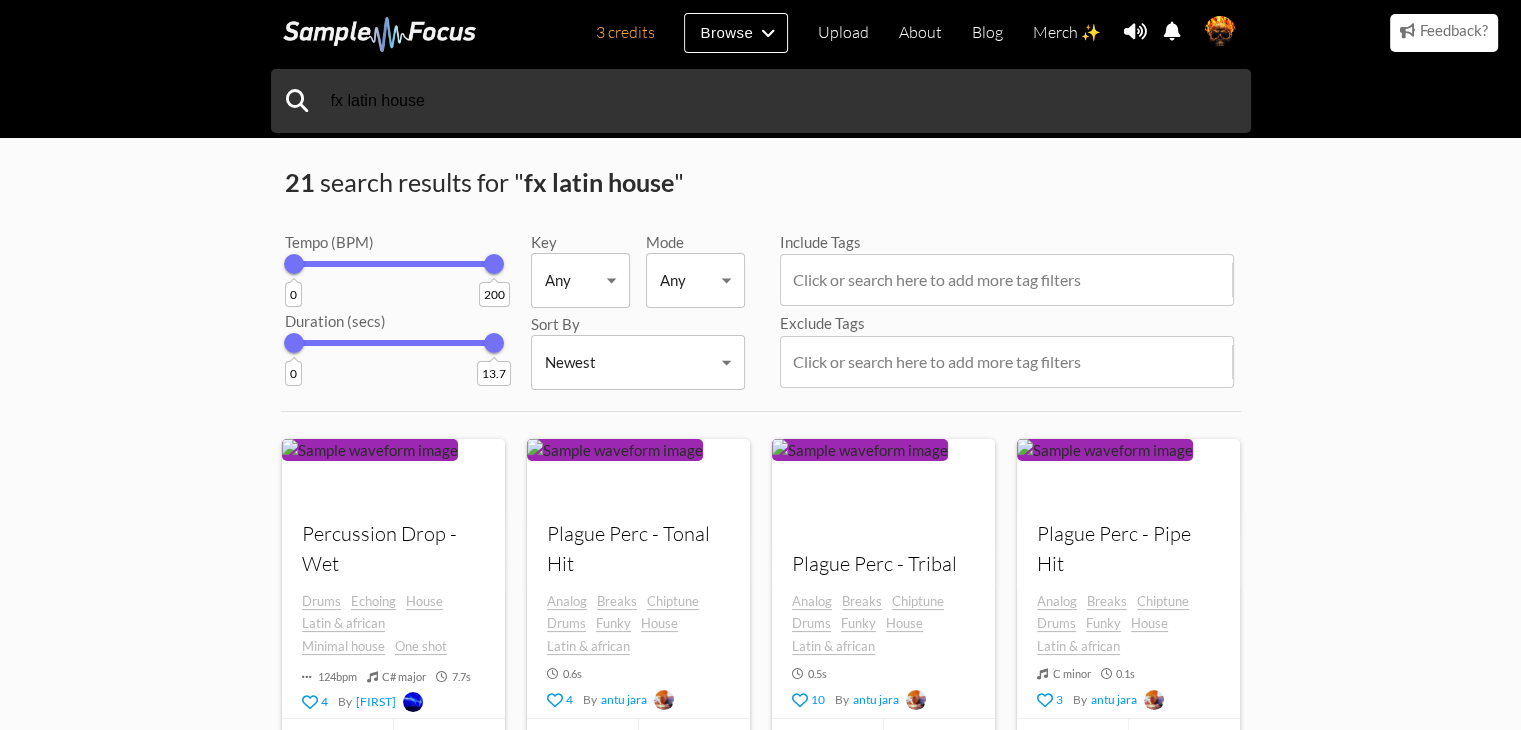 scroll, scrollTop: 0, scrollLeft: 0, axis: both 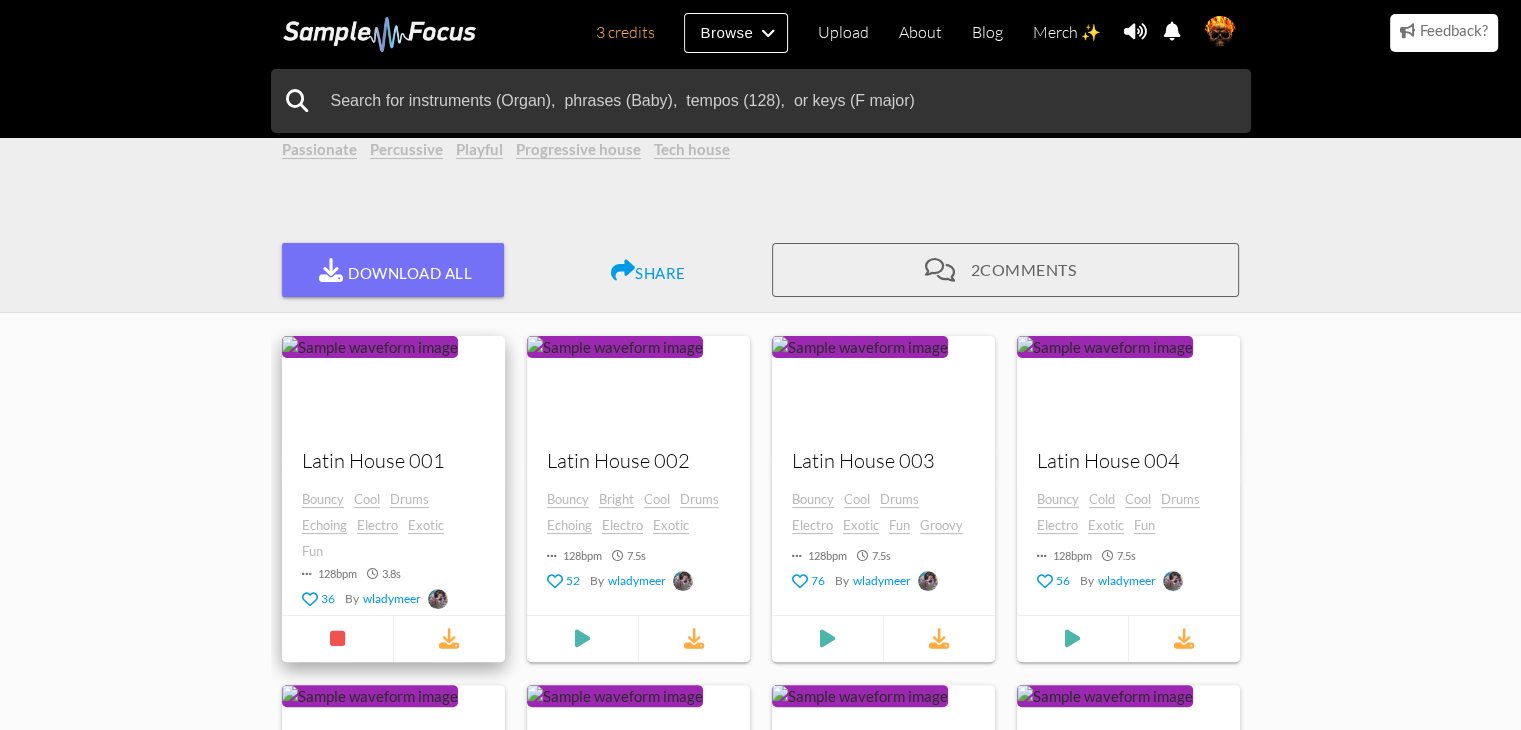 click at bounding box center [370, 347] 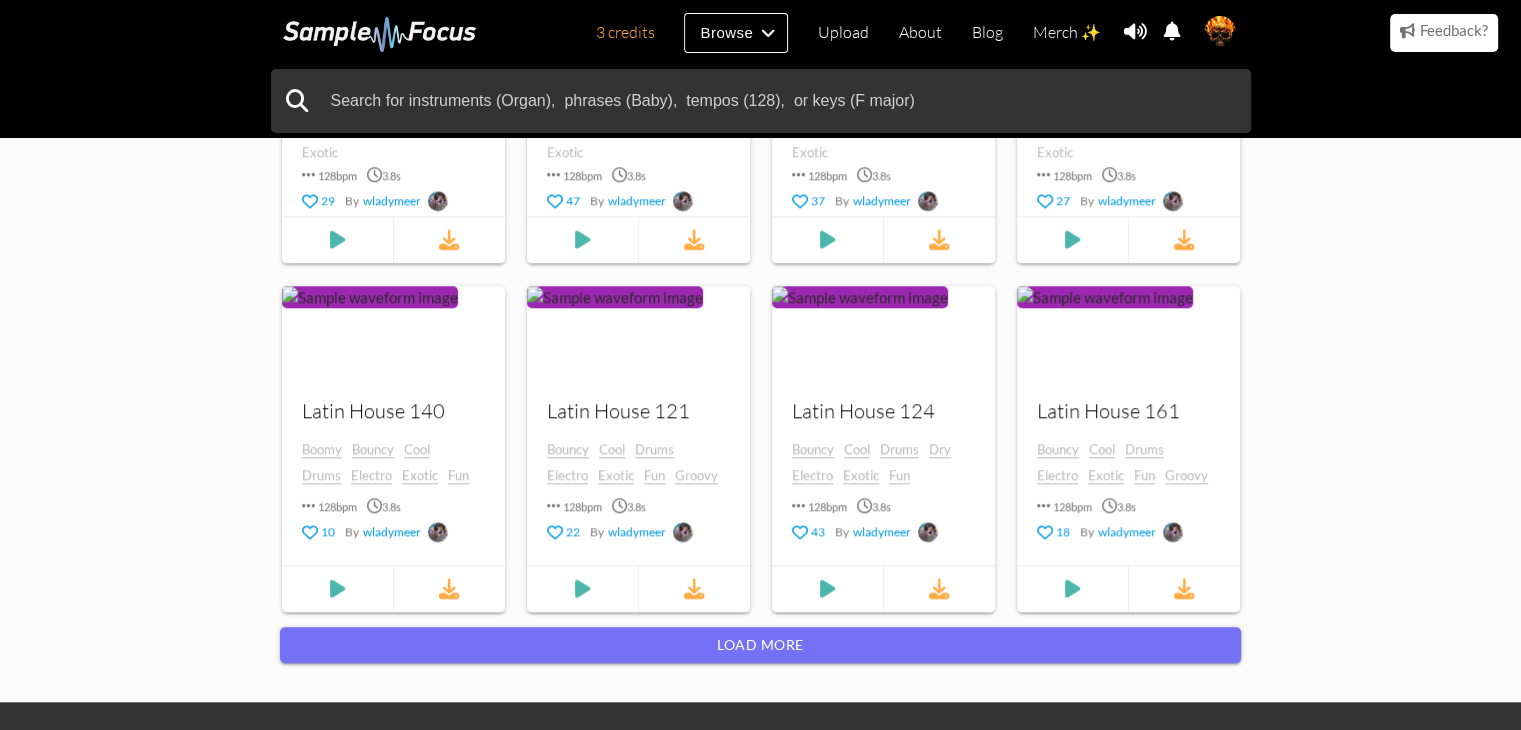 scroll, scrollTop: 1900, scrollLeft: 0, axis: vertical 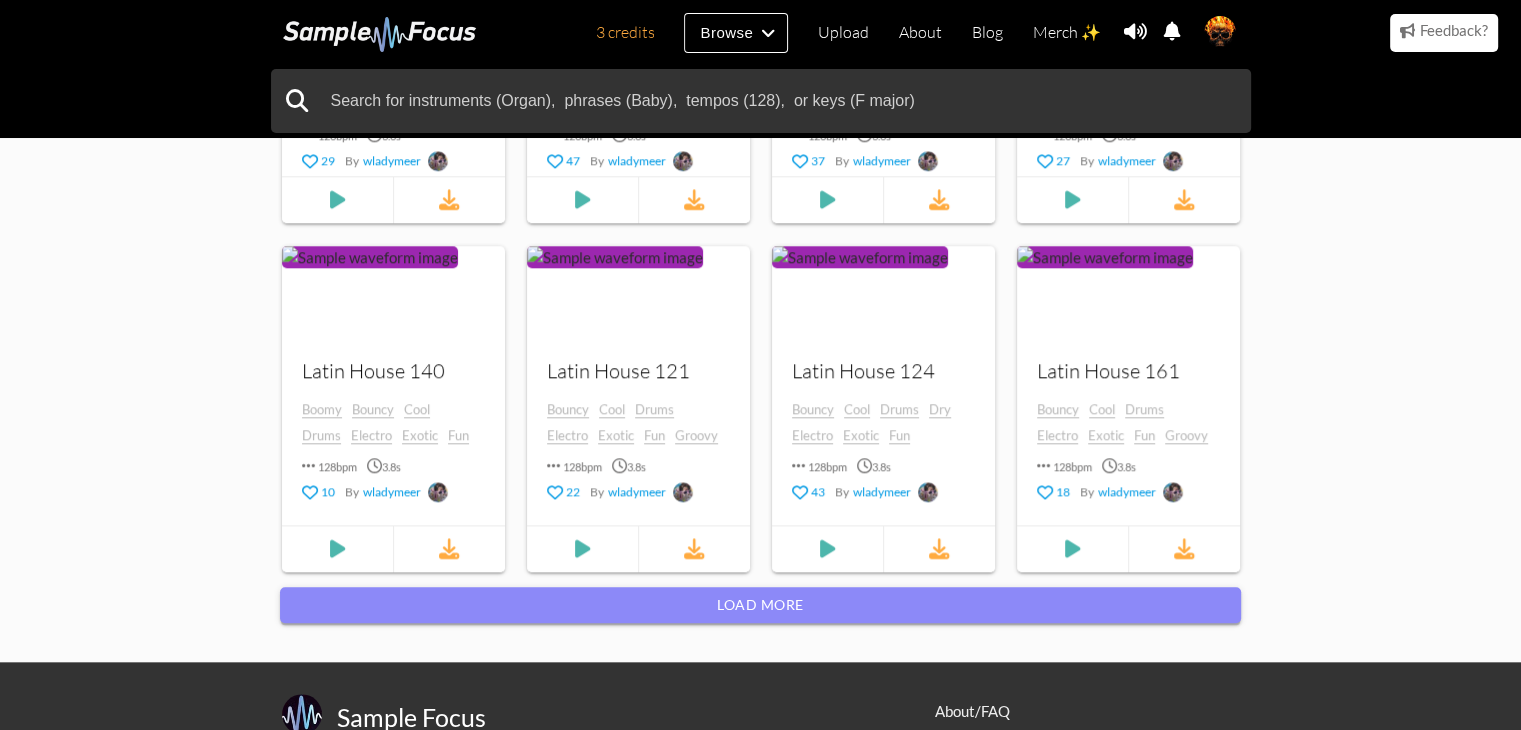 click on "Load more" at bounding box center (760, 605) 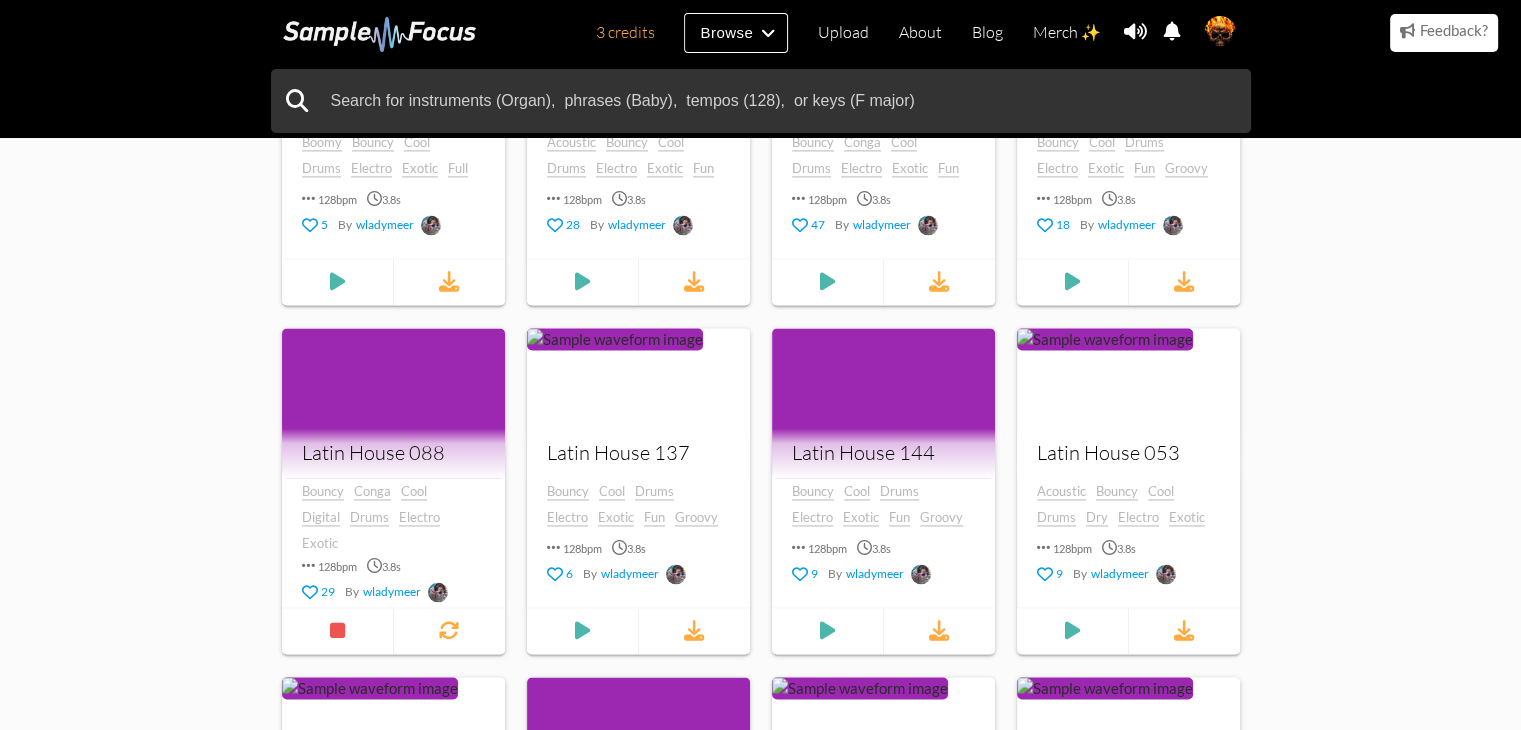 scroll, scrollTop: 3100, scrollLeft: 0, axis: vertical 